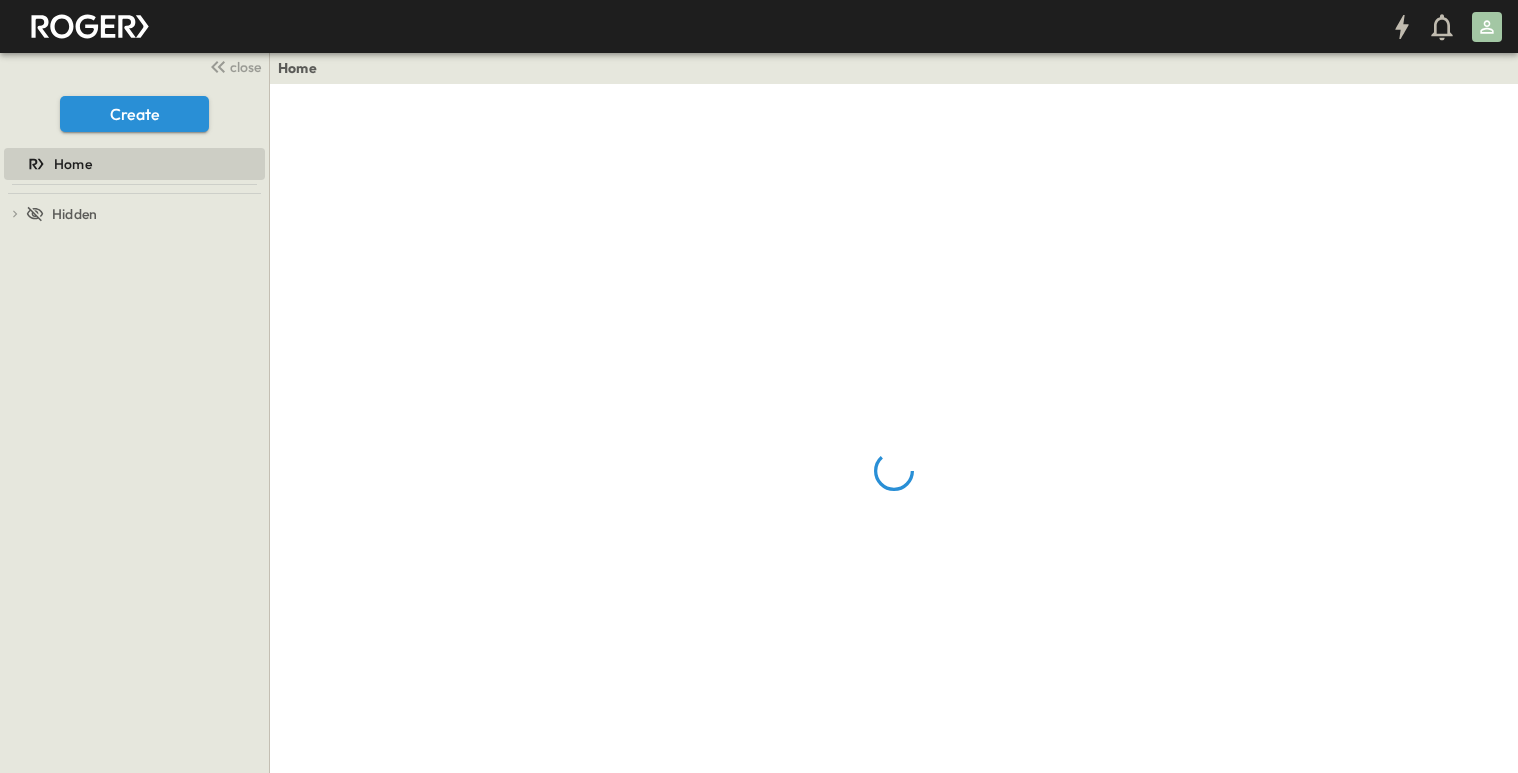 scroll, scrollTop: 0, scrollLeft: 0, axis: both 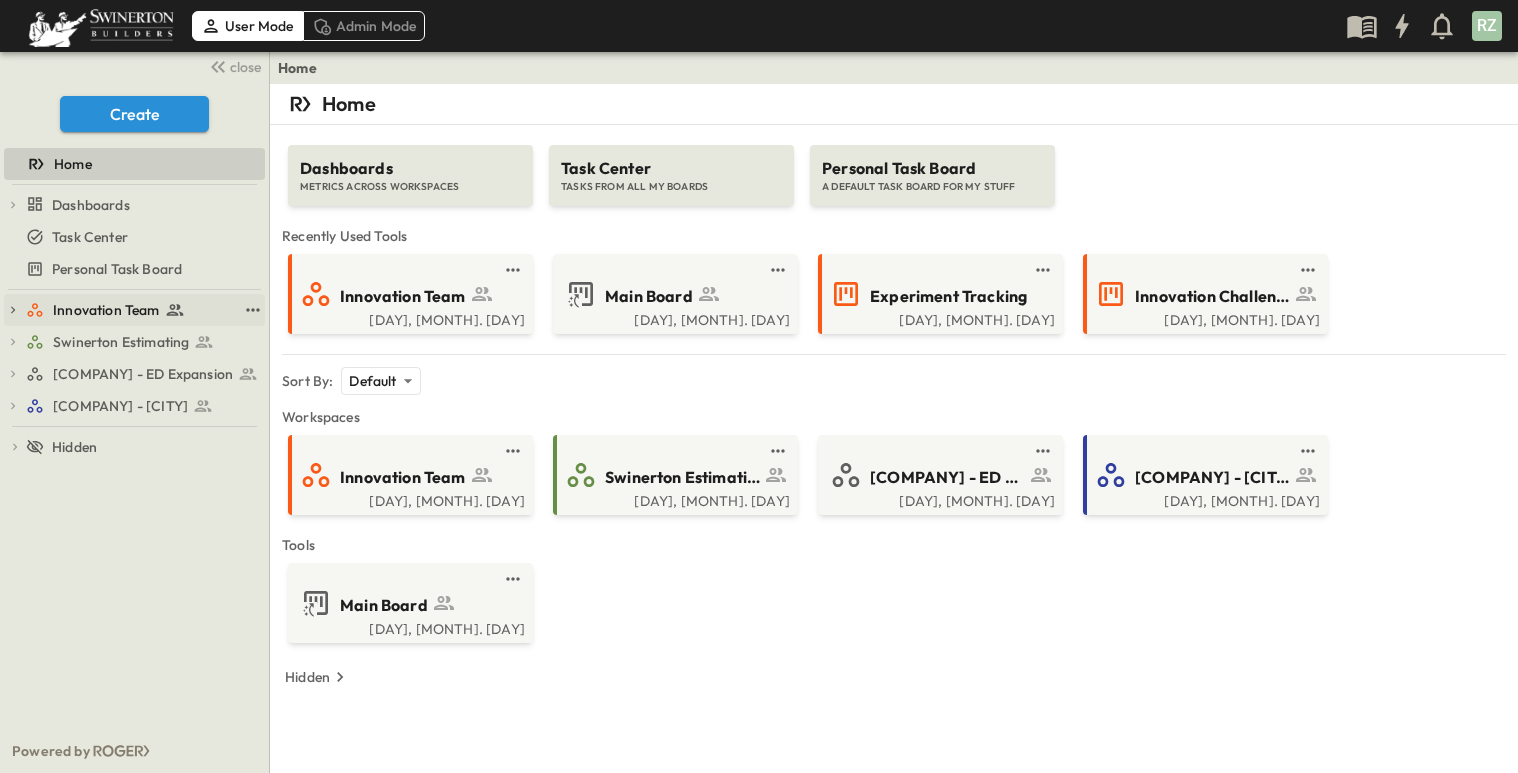 click on "Innovation Team" at bounding box center (131, 310) 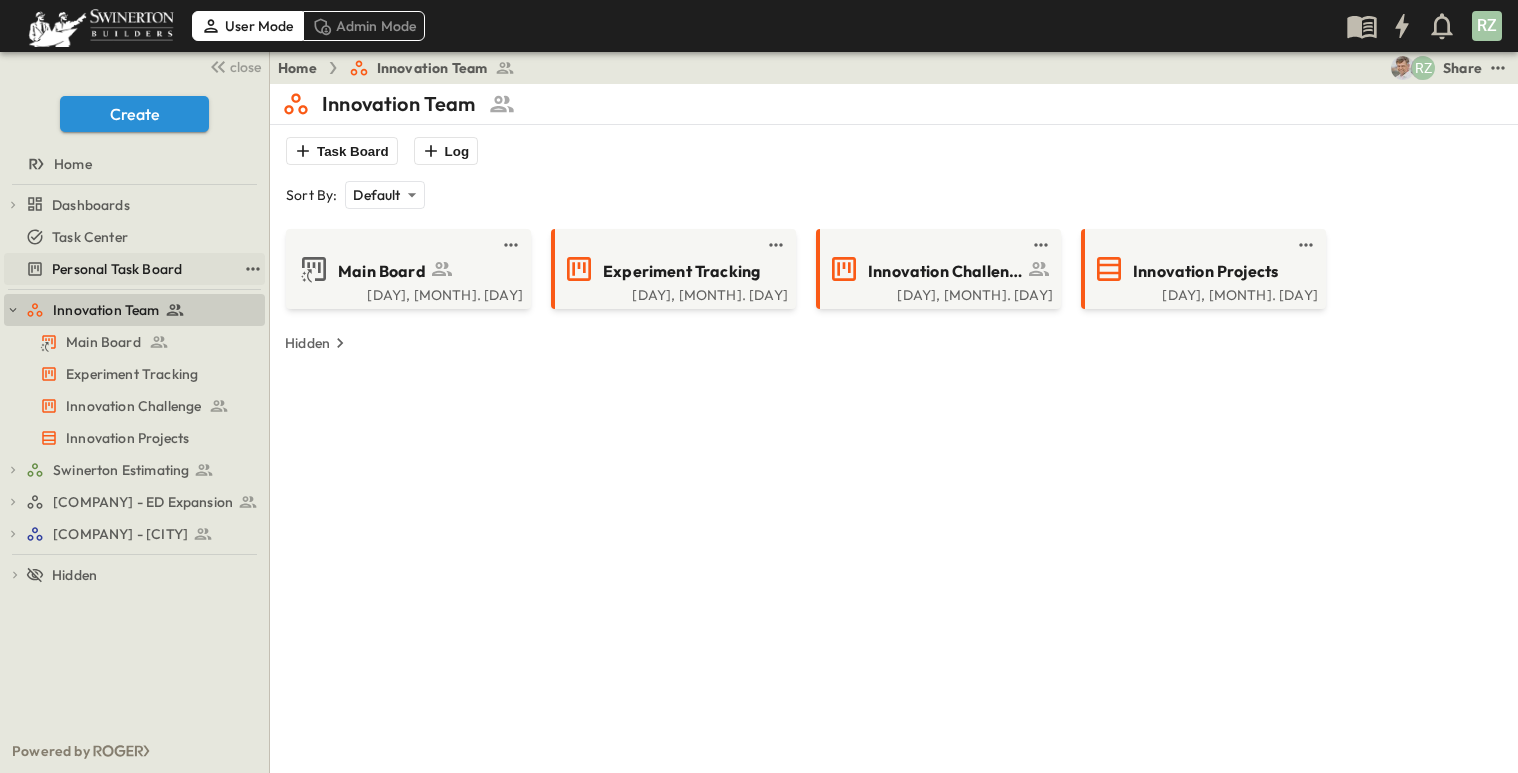 click on "Personal Task Board" at bounding box center [117, 269] 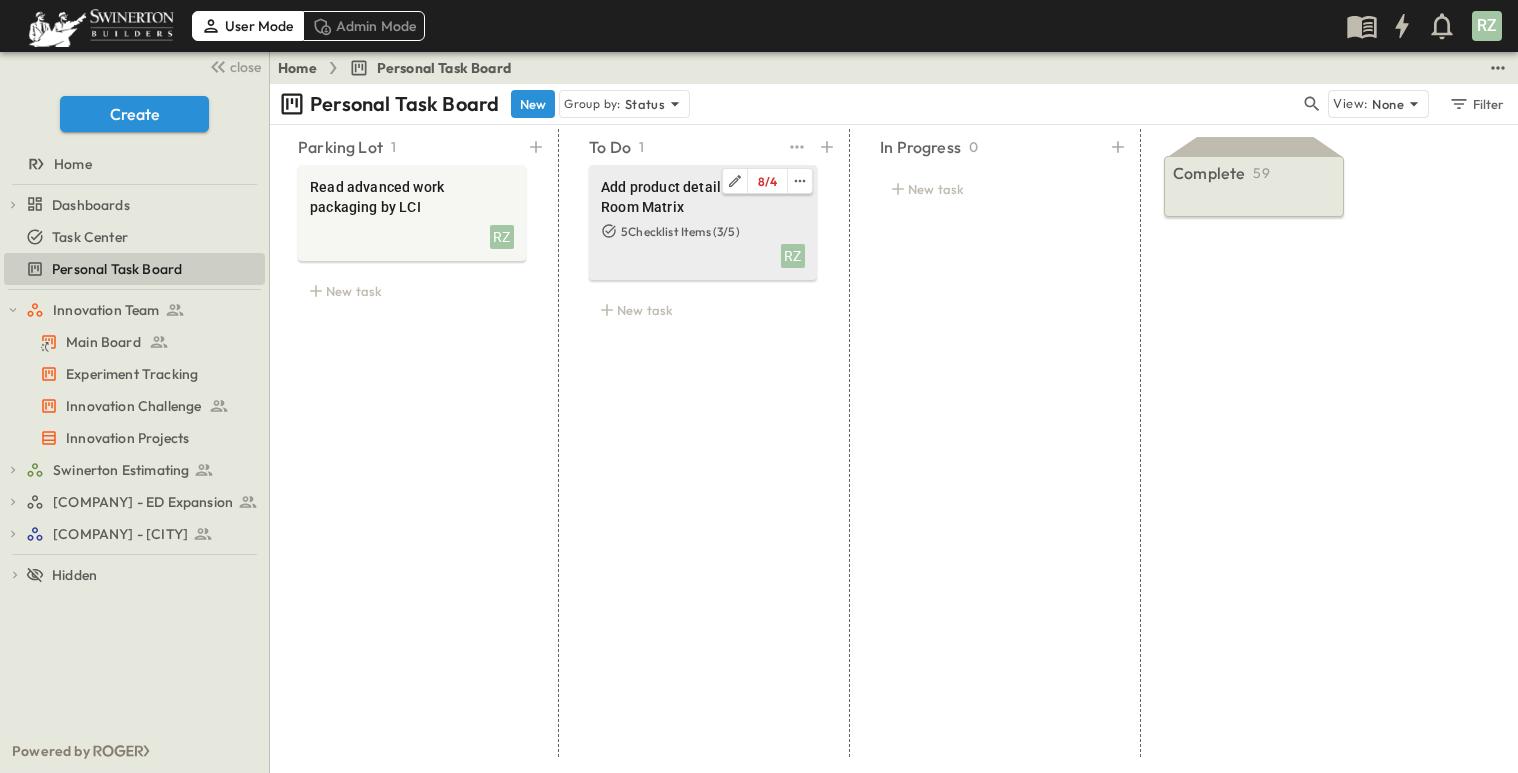 click on "Add product detail to Room Matrix" at bounding box center [703, 197] 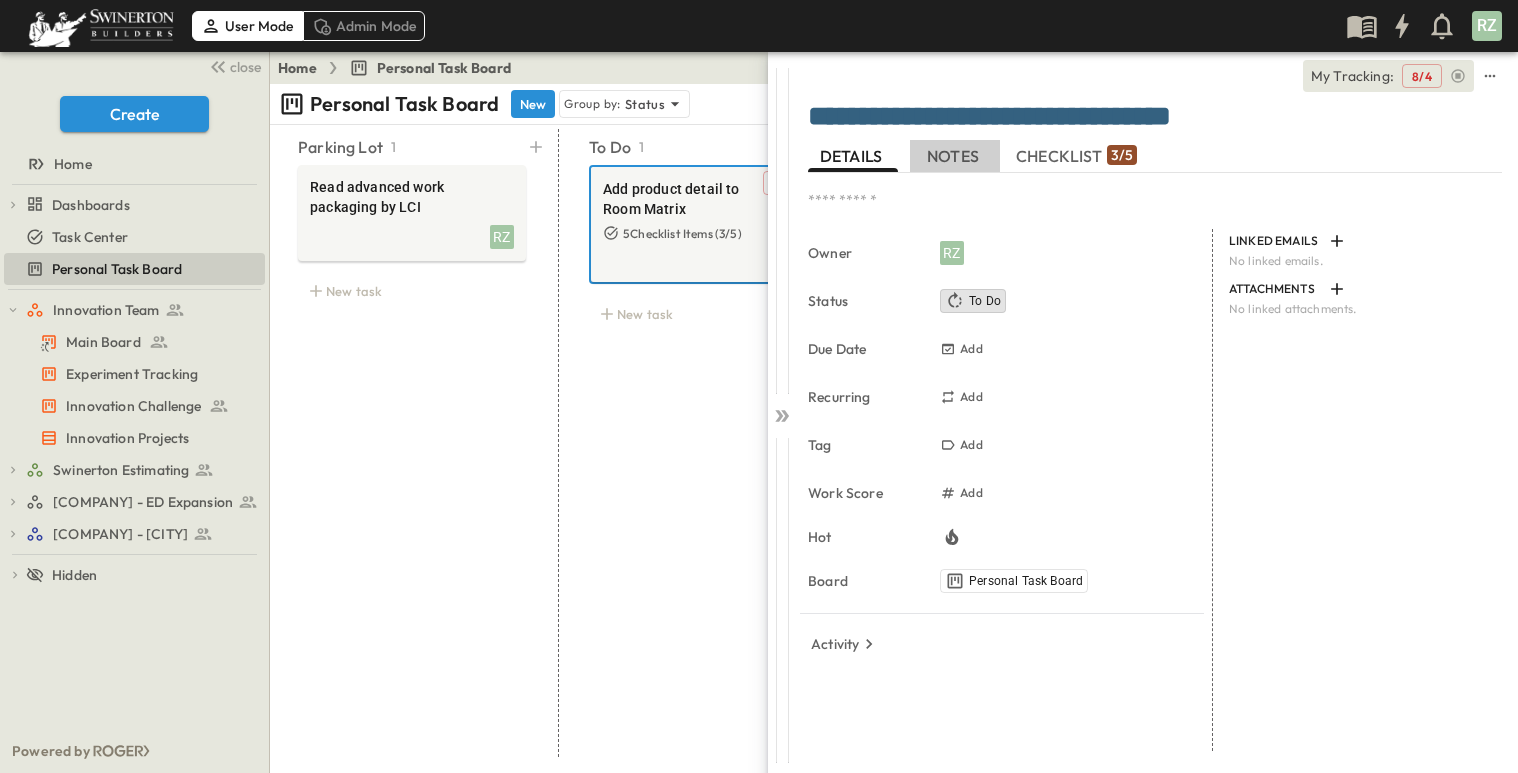 click on "NOTES" at bounding box center (955, 156) 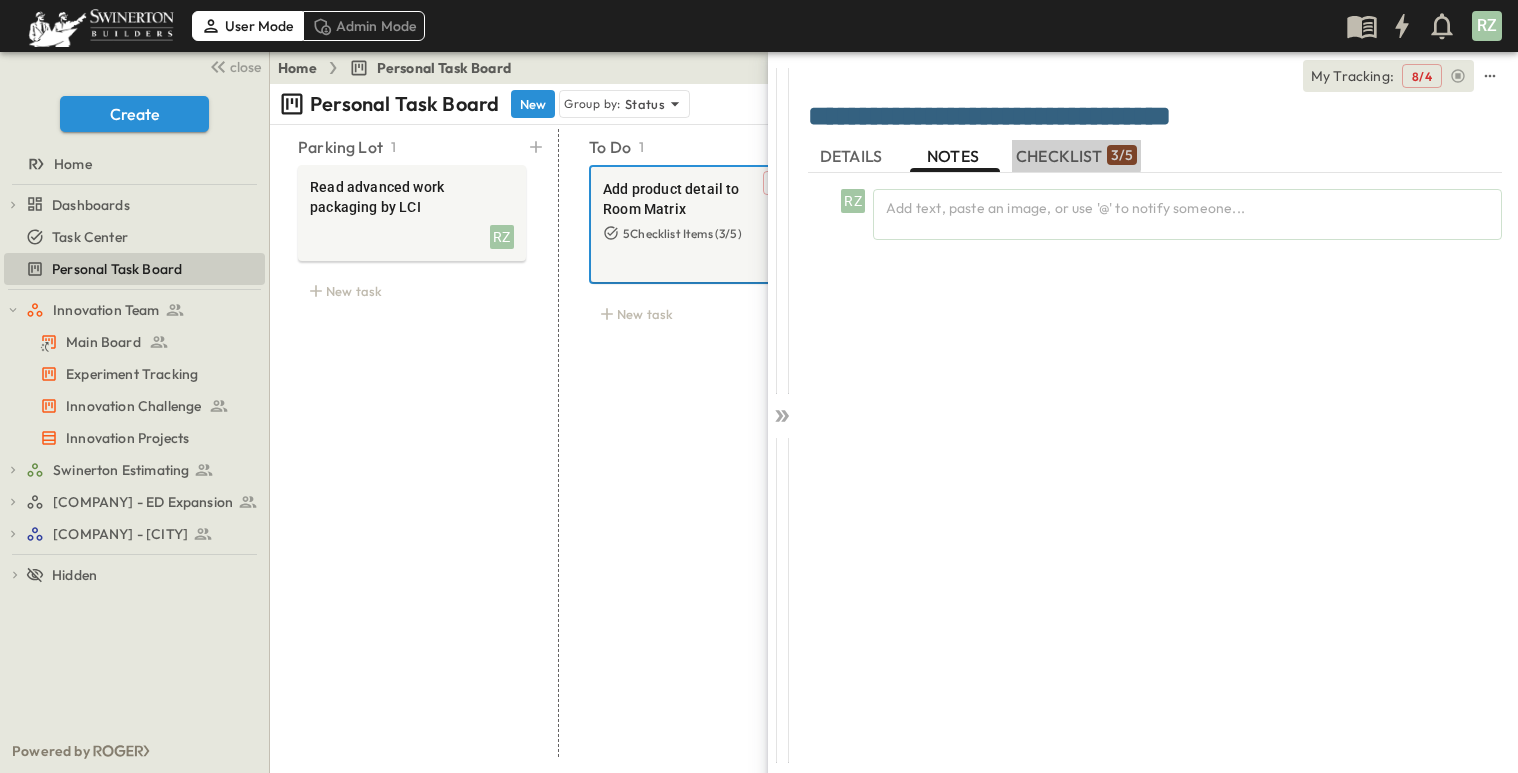 click on "CHECKLIST 3 / 5" at bounding box center (1076, 156) 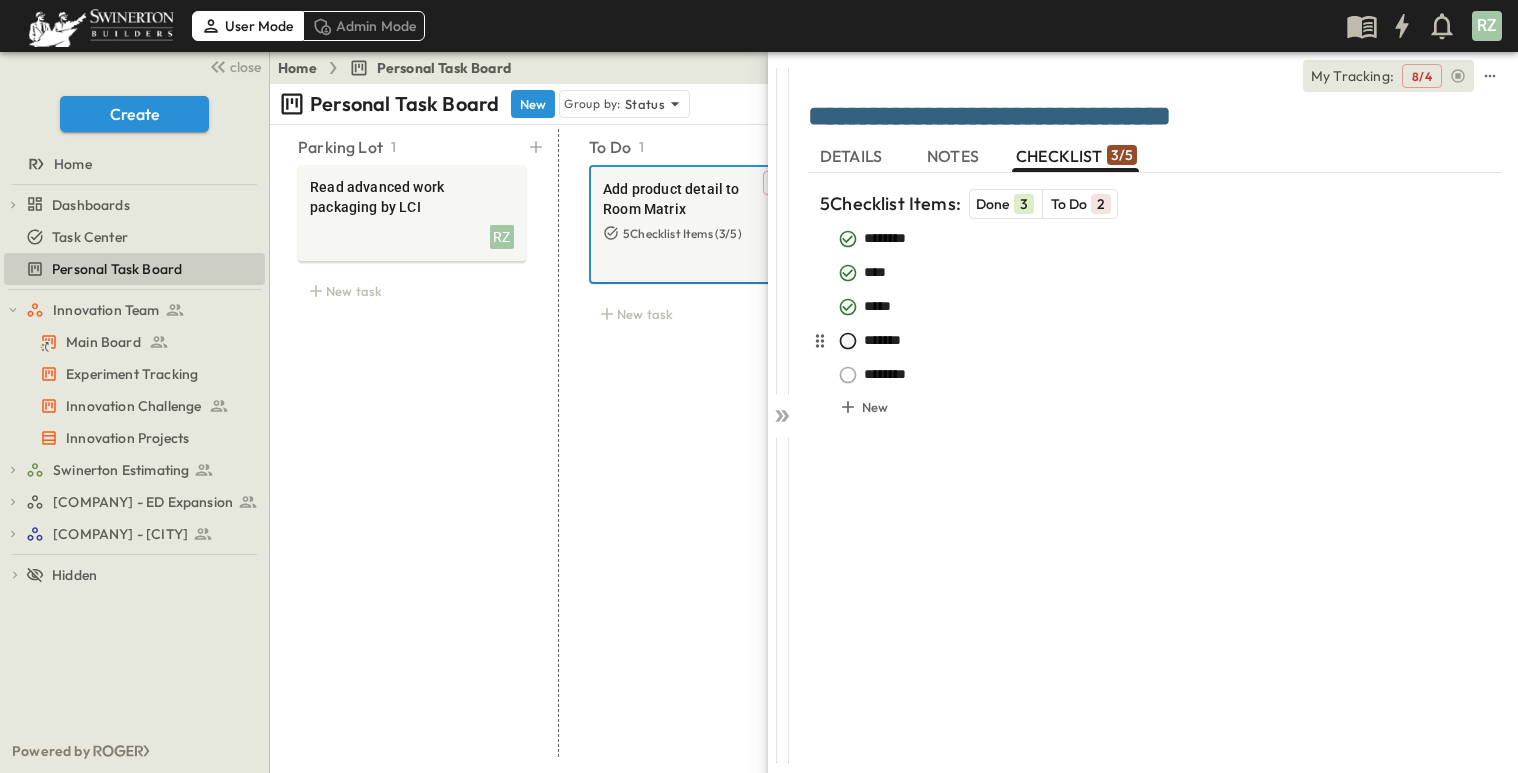 click 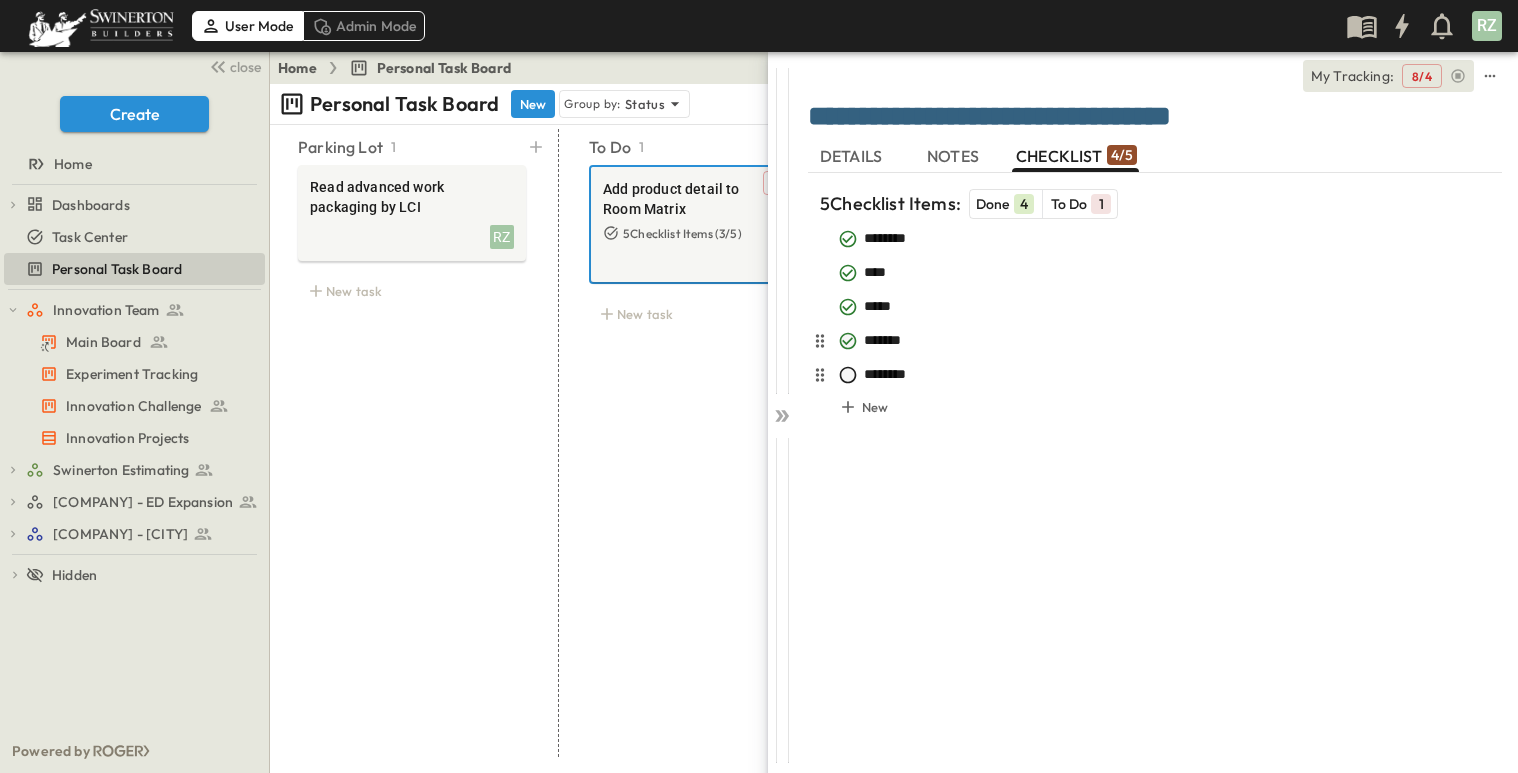 click 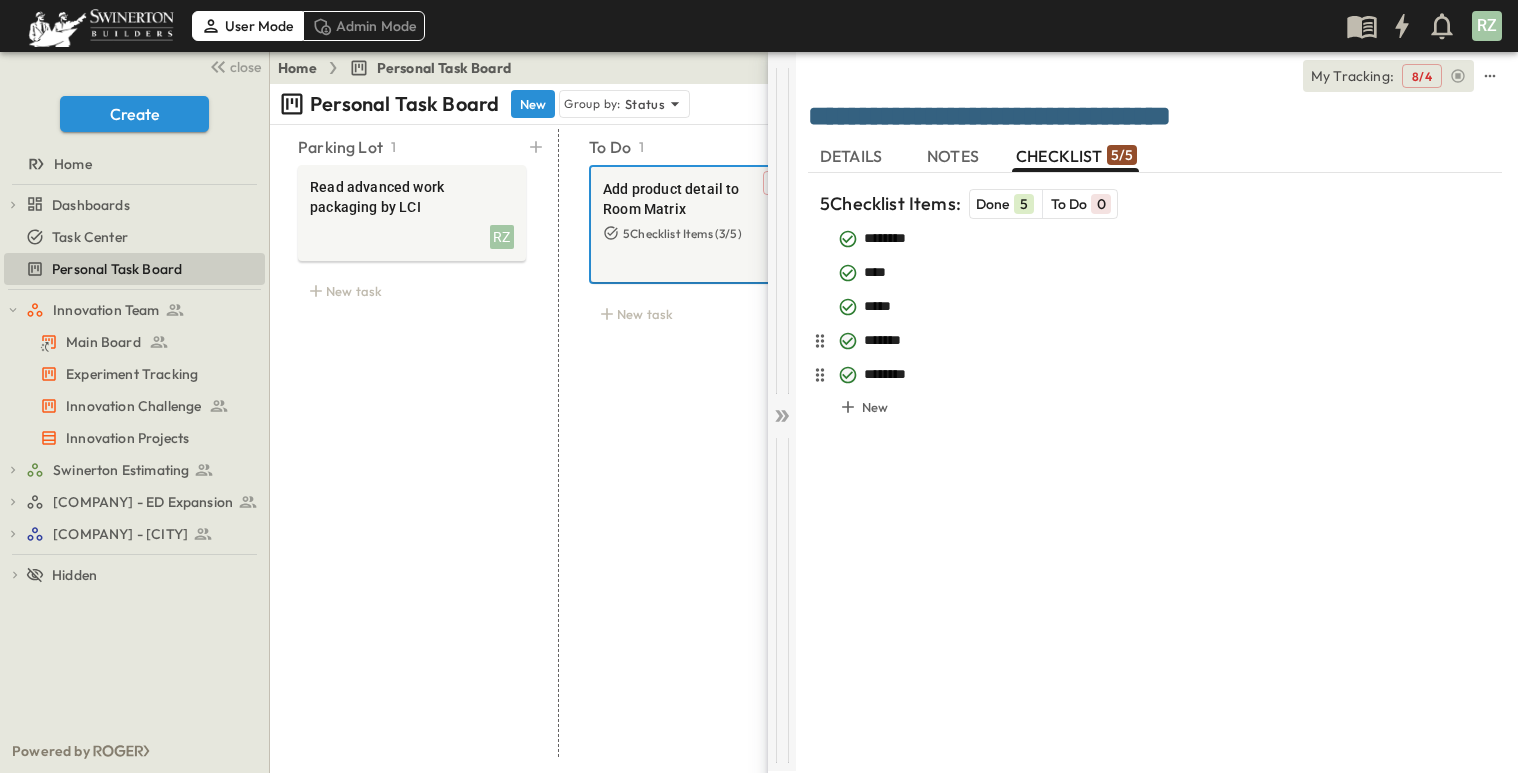 click at bounding box center [782, 411] 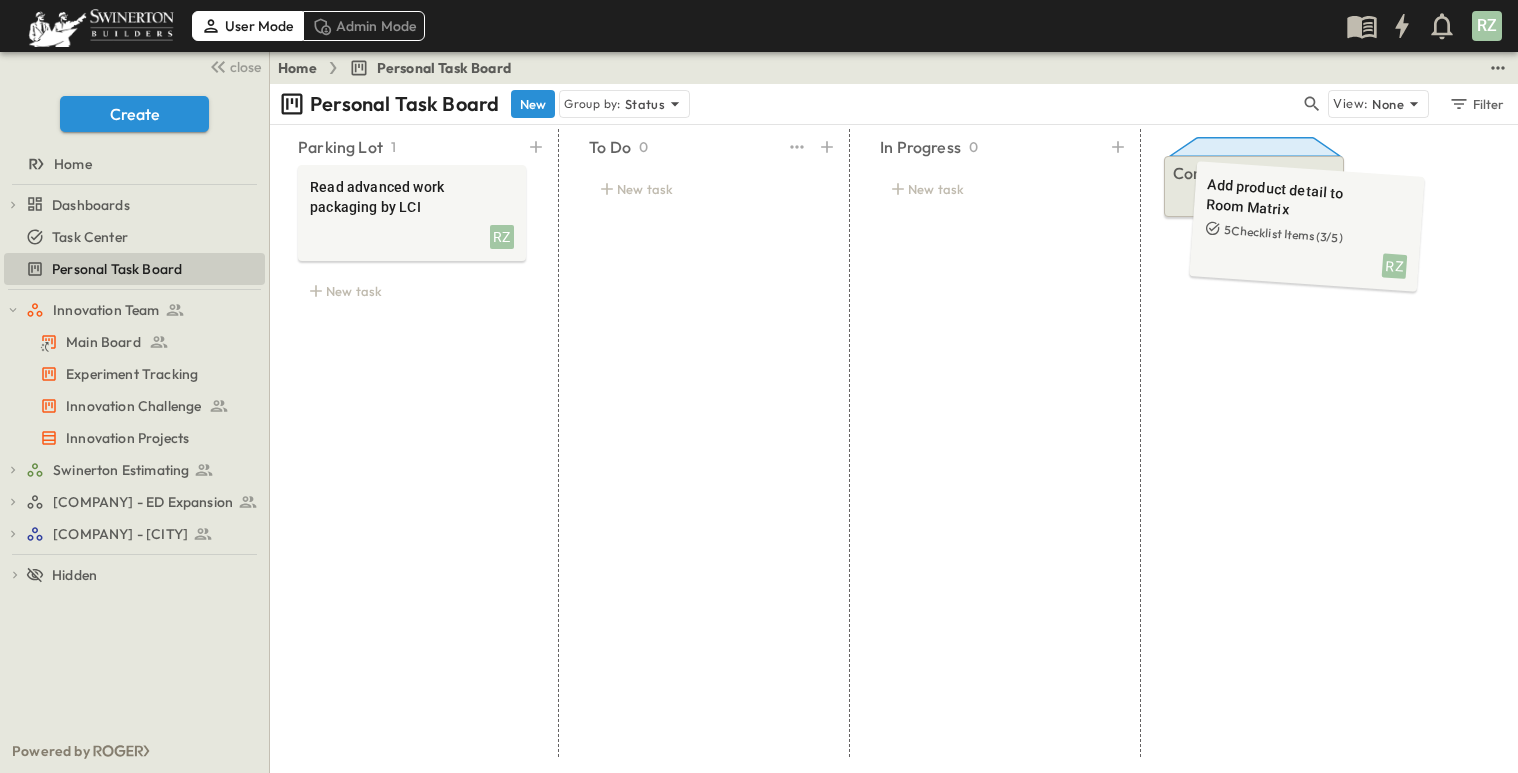 drag, startPoint x: 692, startPoint y: 213, endPoint x: 1296, endPoint y: 217, distance: 604.01324 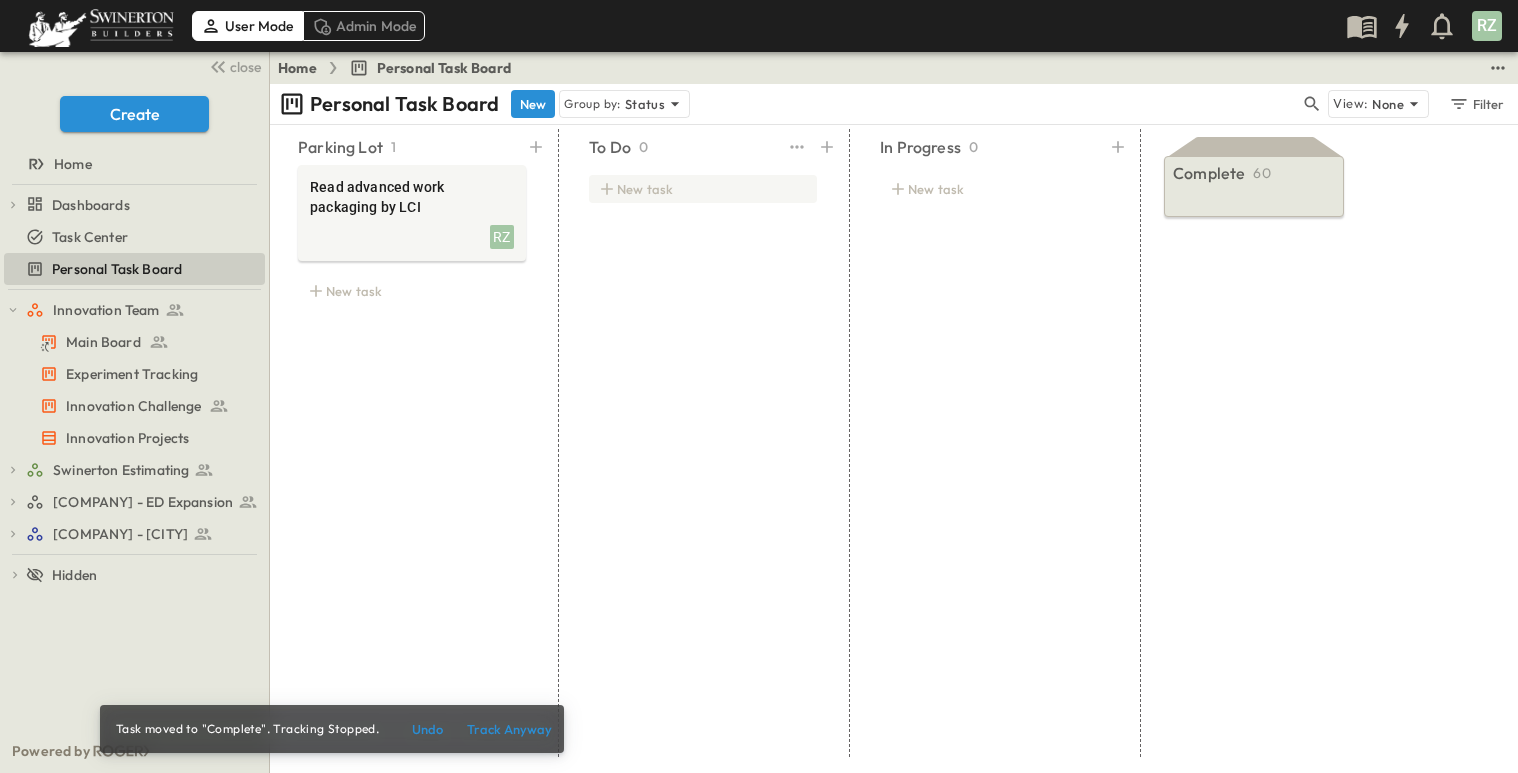click on "New task" at bounding box center (703, 189) 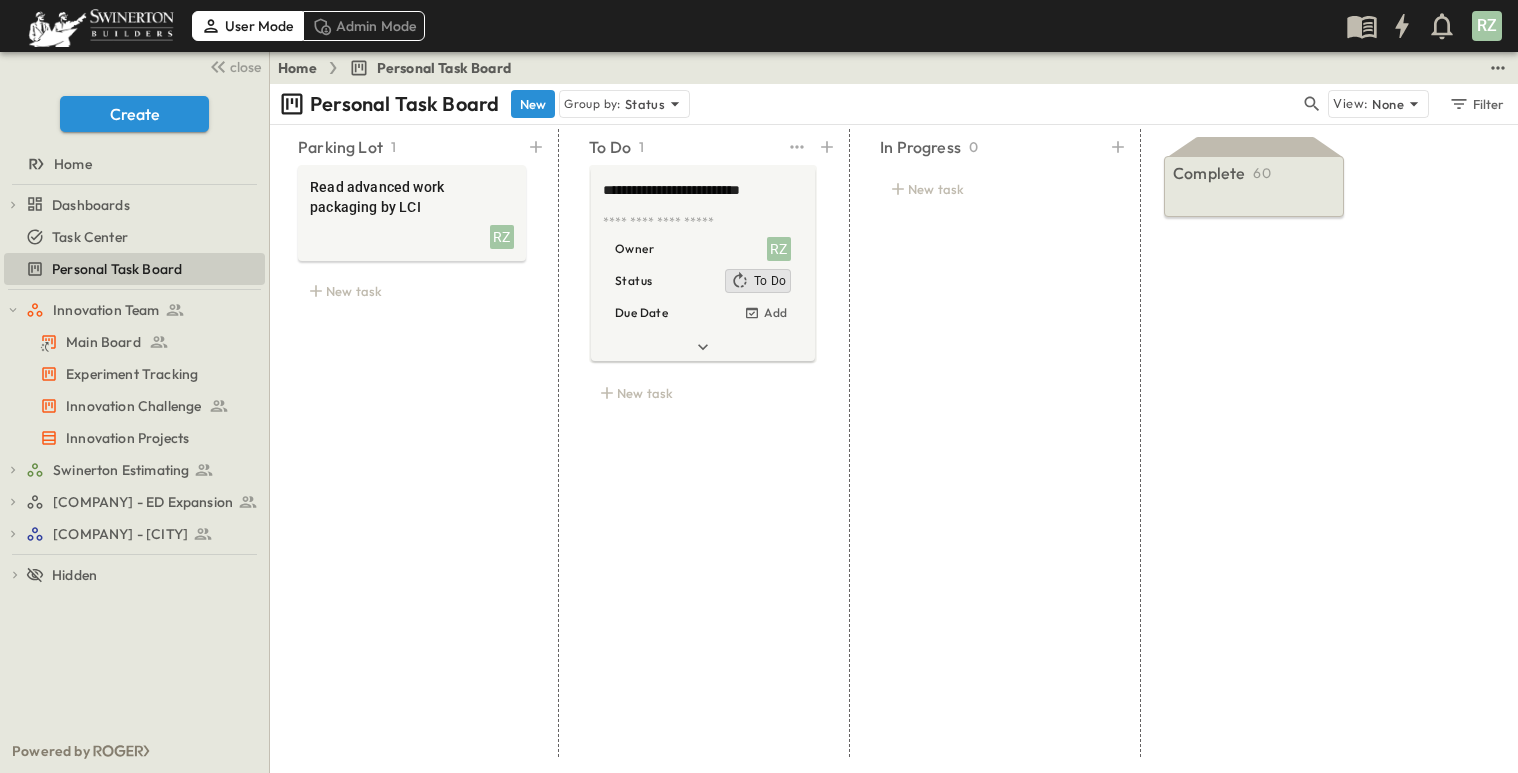 type on "**********" 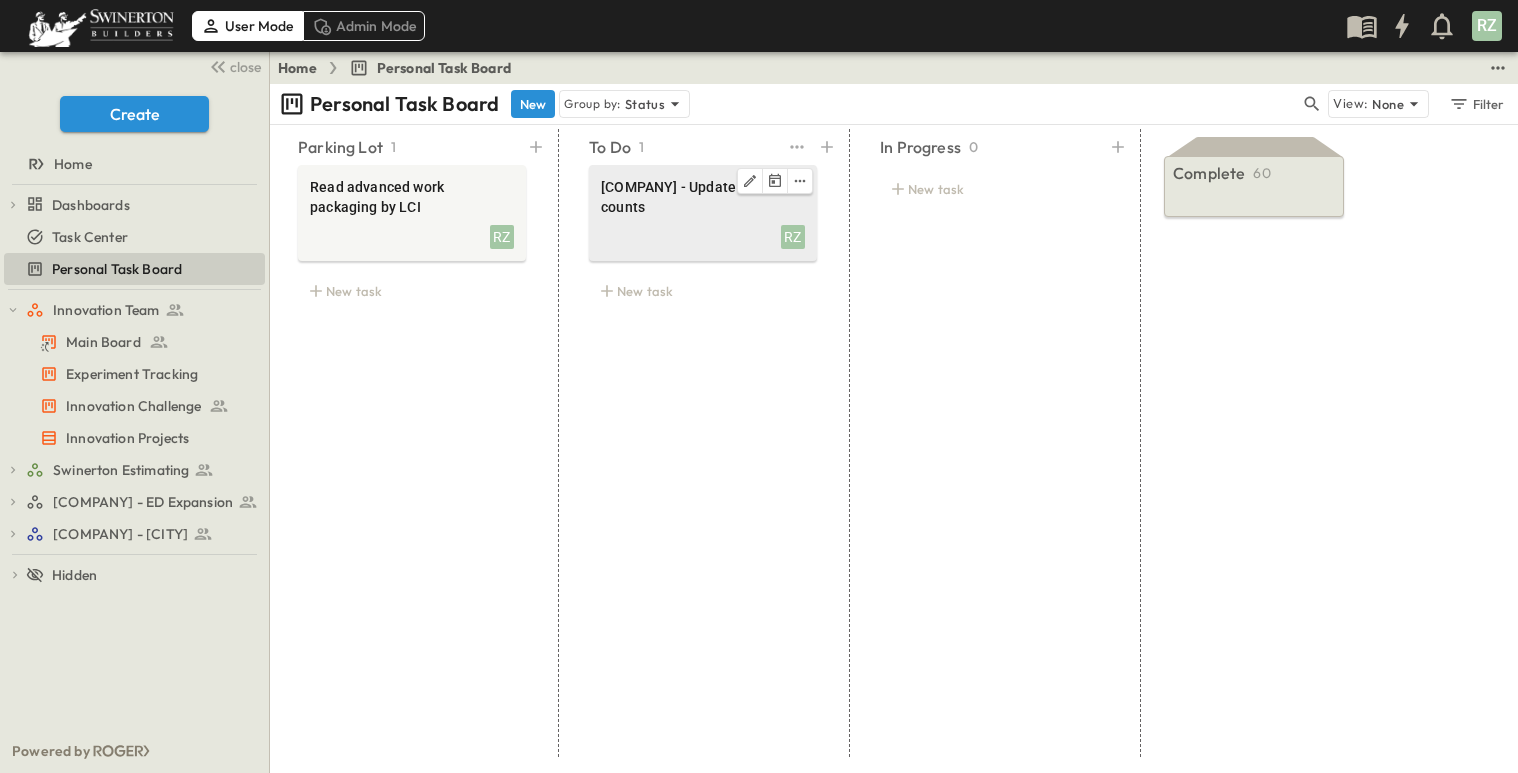 click on "[COMPANY] - Update Room counts" at bounding box center (703, 197) 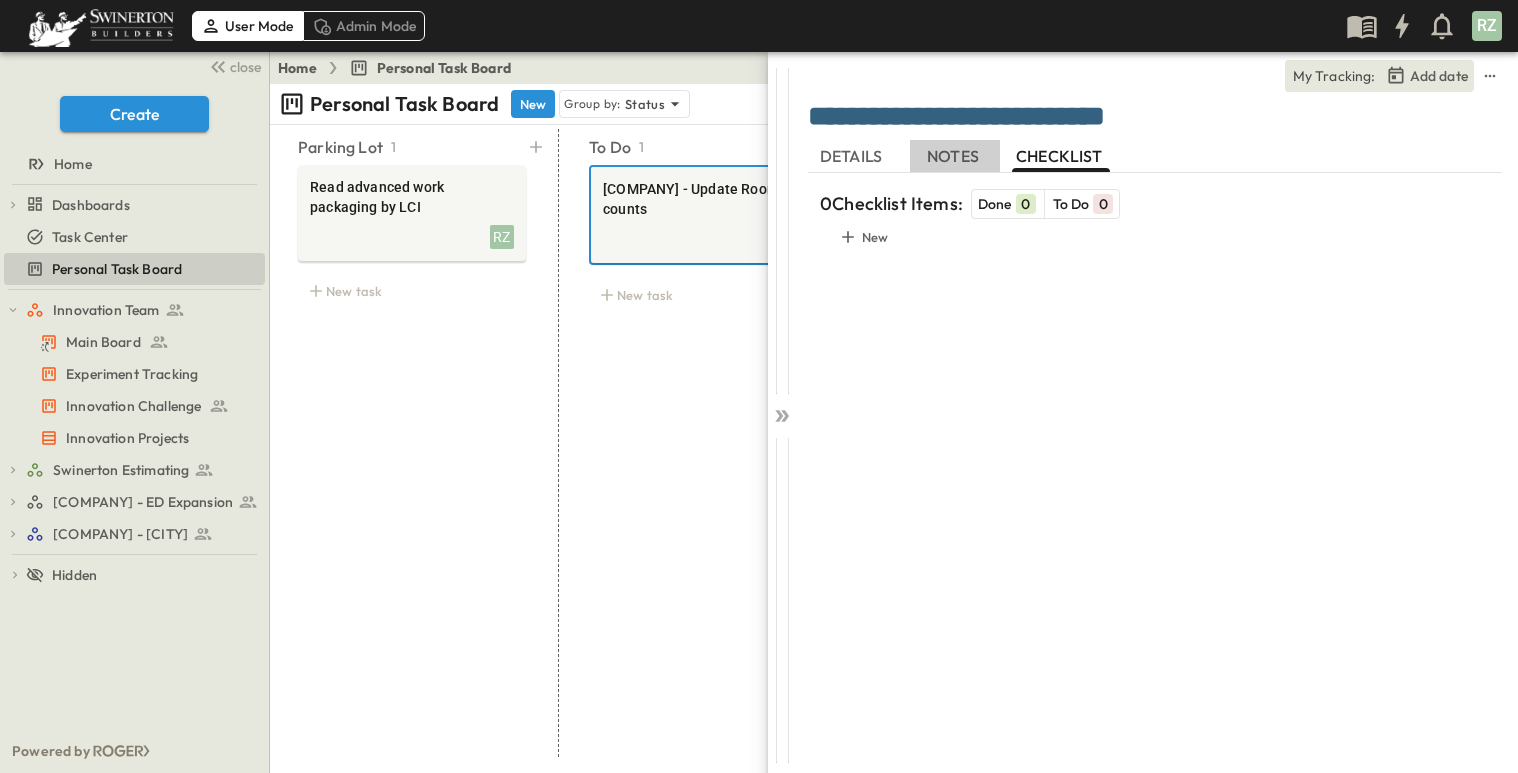 click on "NOTES" at bounding box center (955, 156) 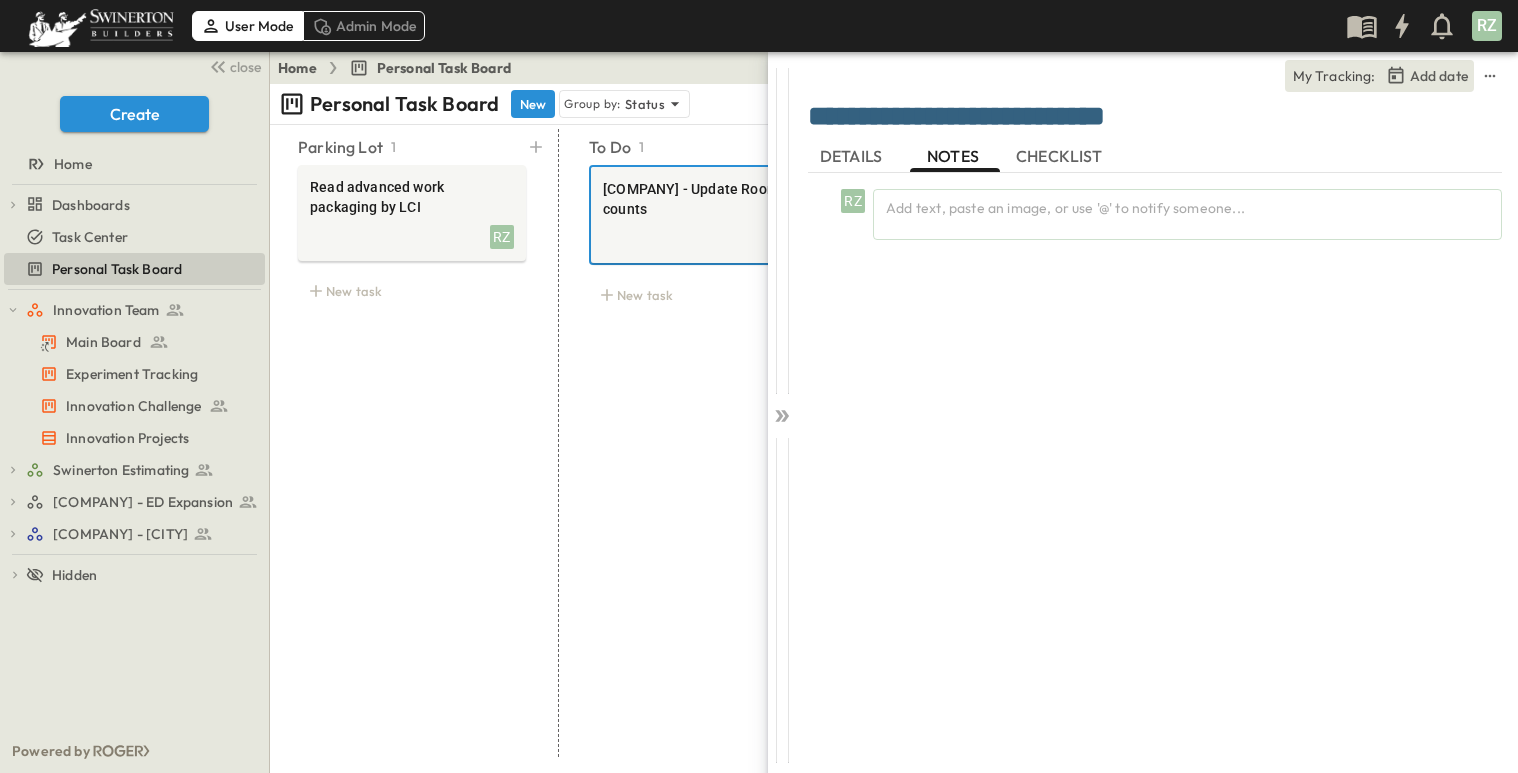 click on "DETAILS" at bounding box center (853, 156) 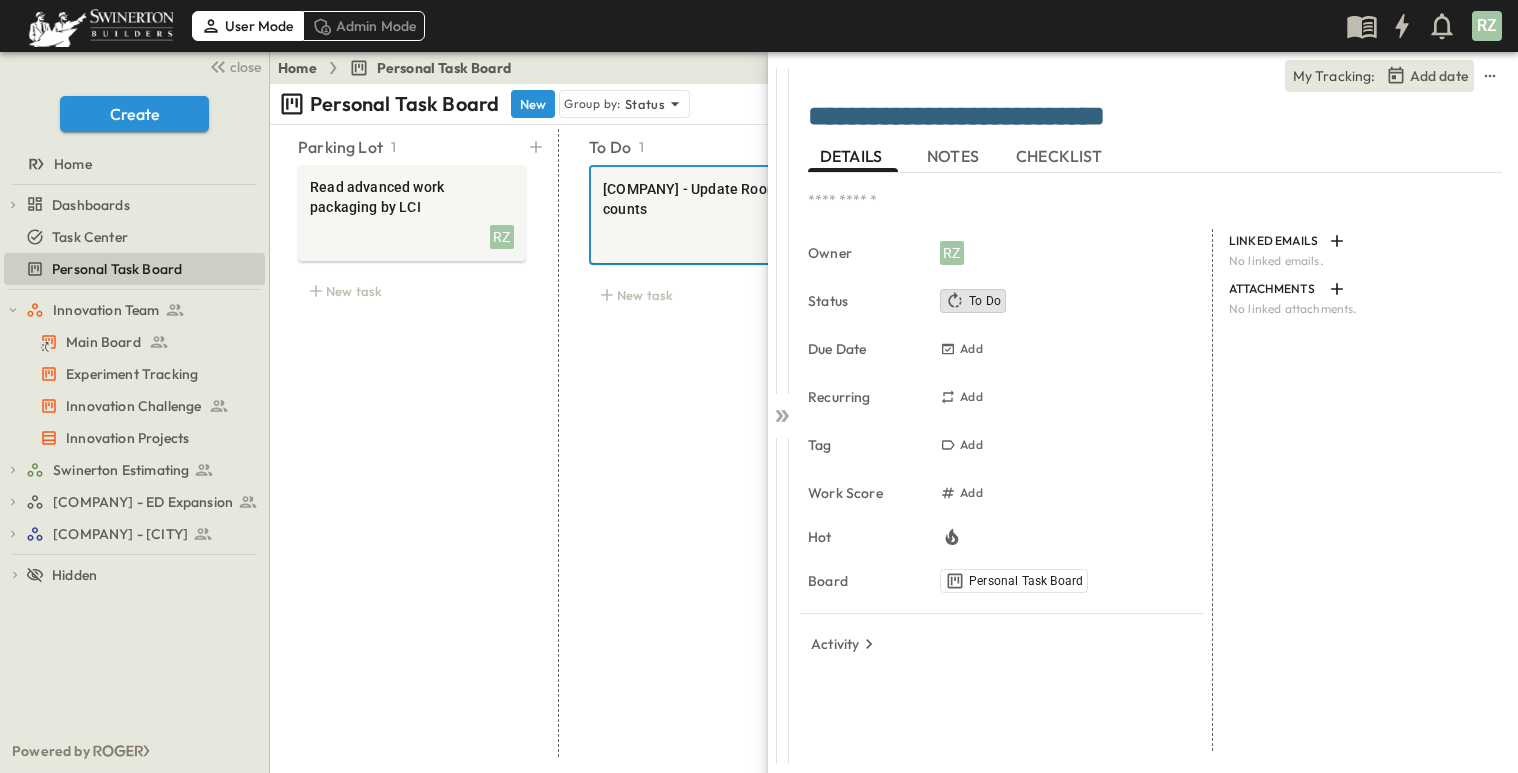 click on "CHECKLIST" at bounding box center (1061, 156) 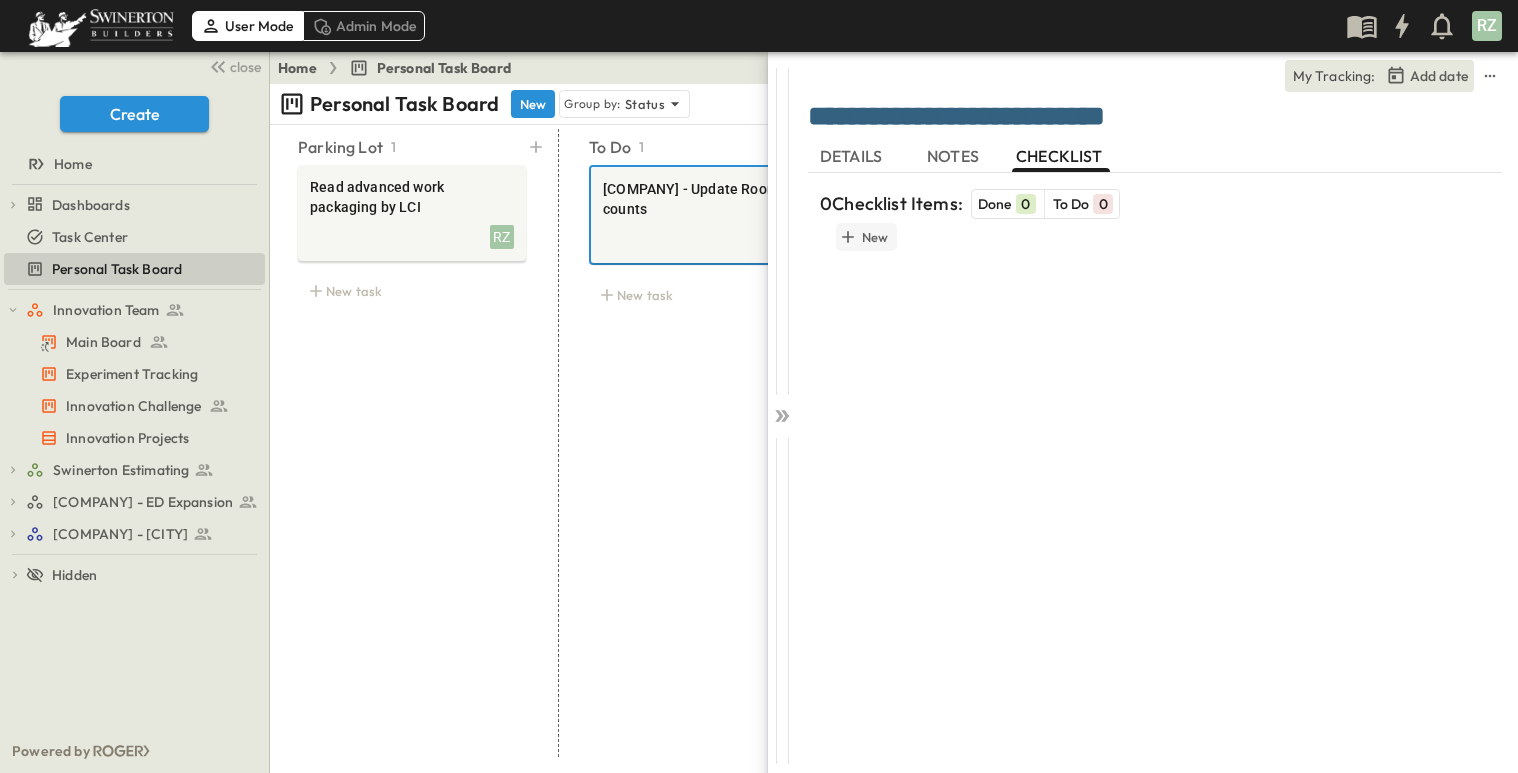 click on "New" at bounding box center [875, 237] 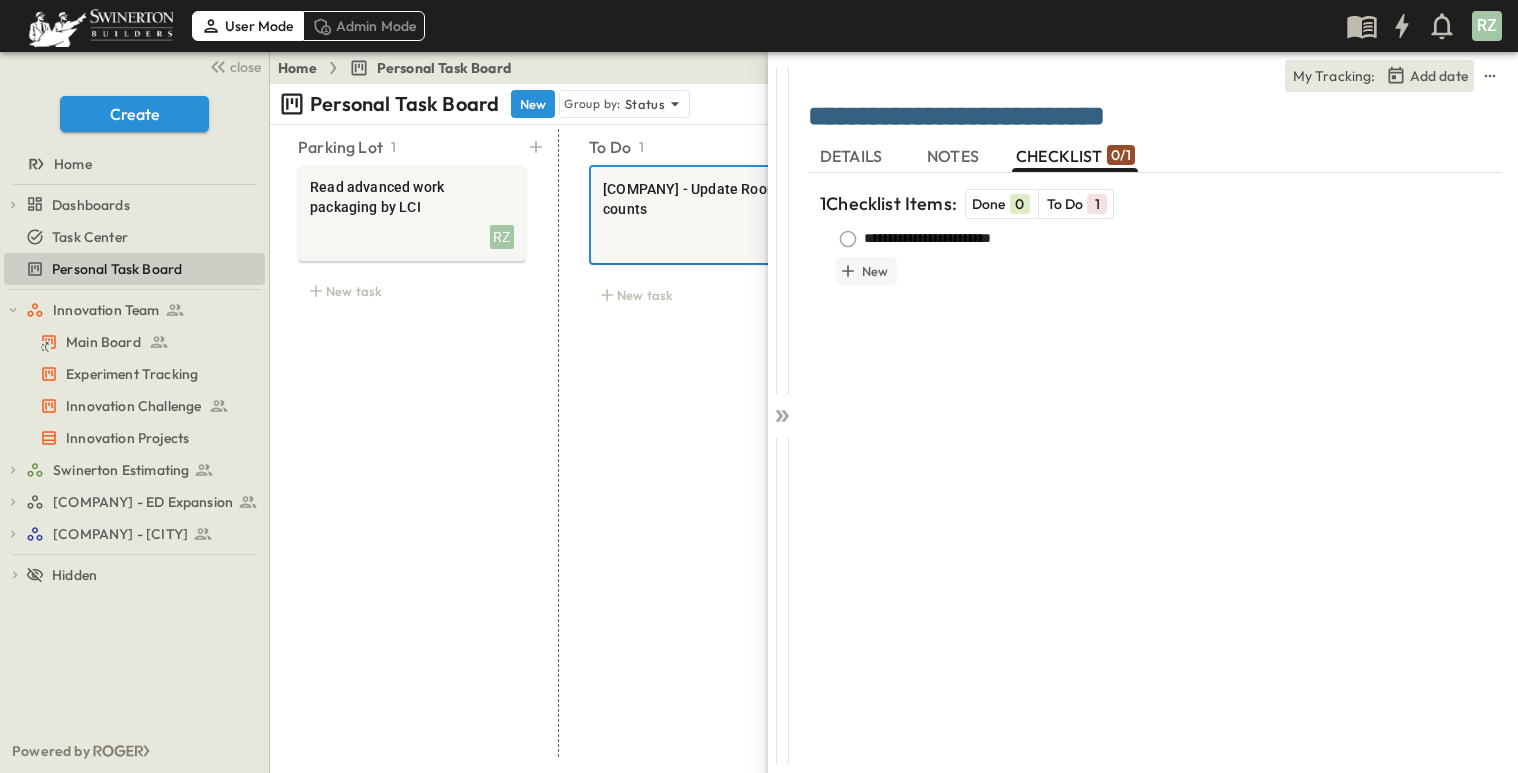 type on "**********" 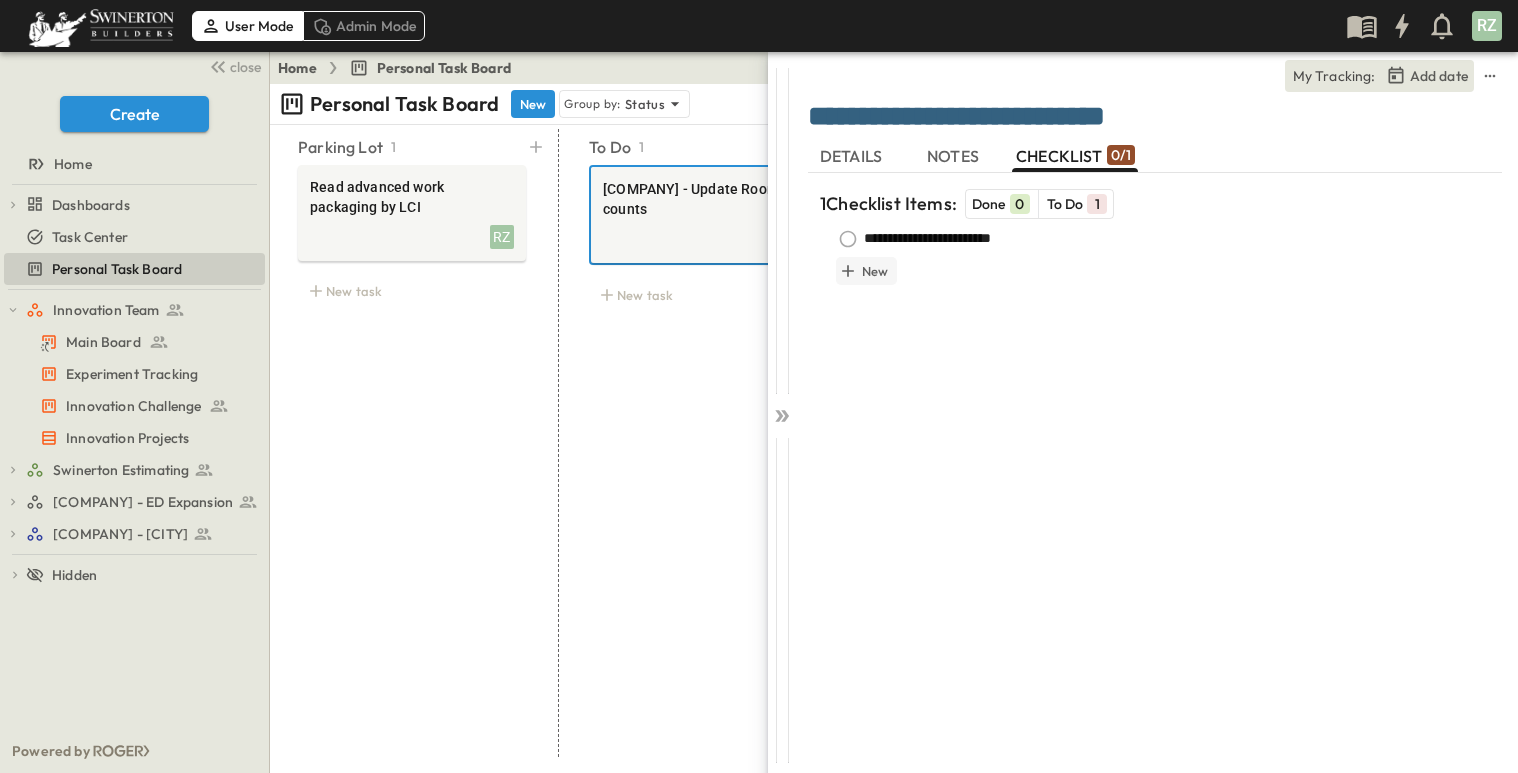 click on "New" at bounding box center [875, 271] 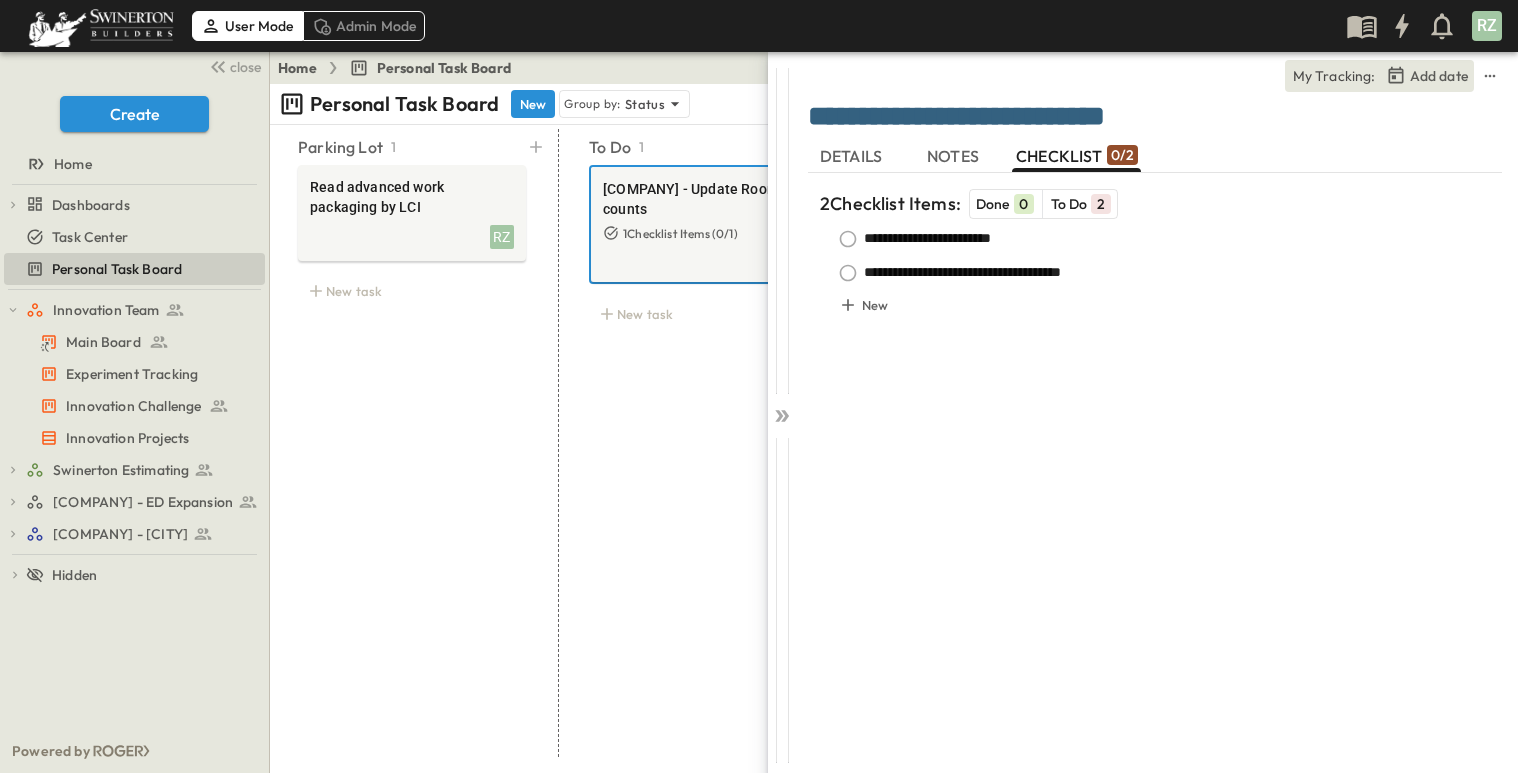 type on "**********" 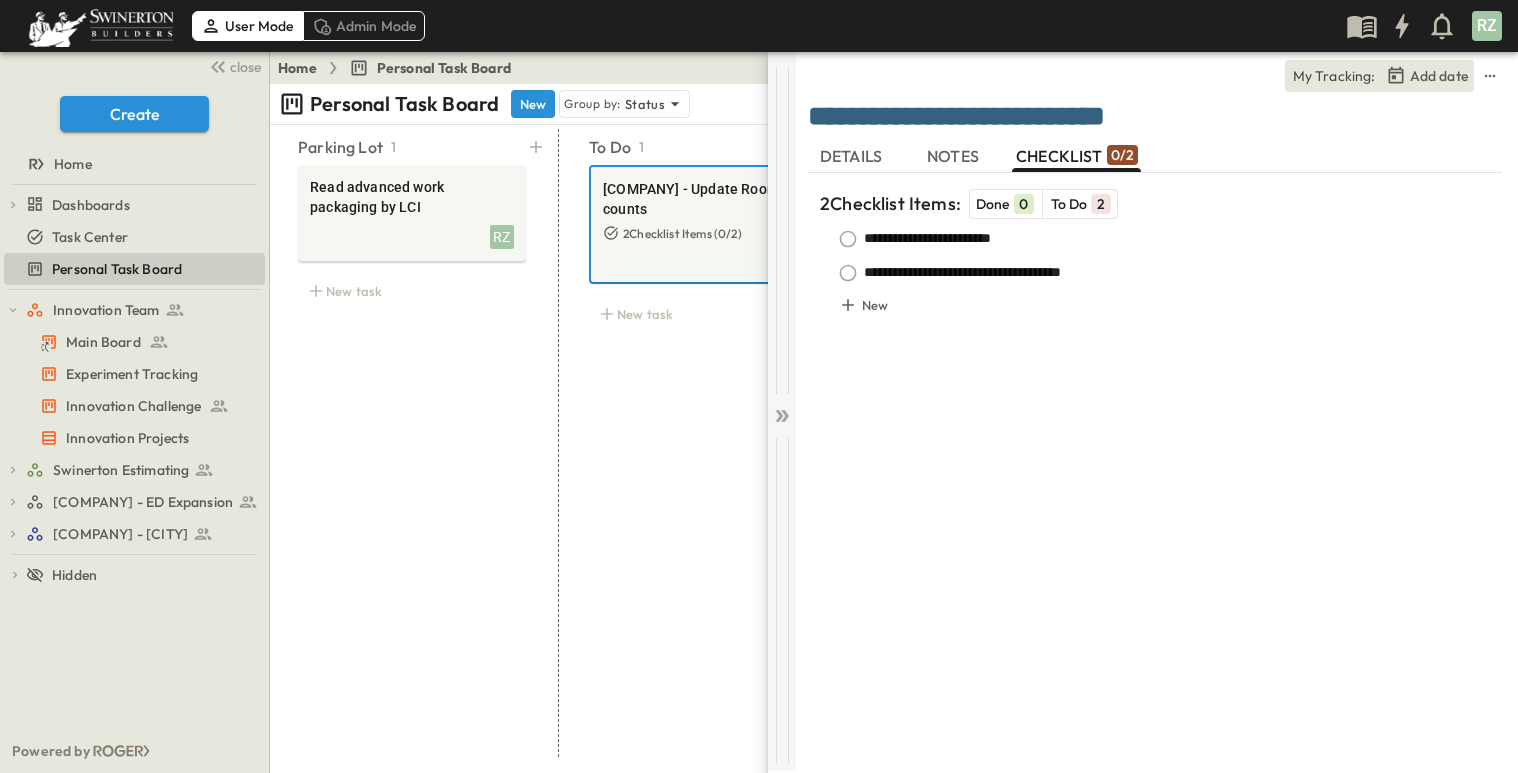 click at bounding box center [782, 411] 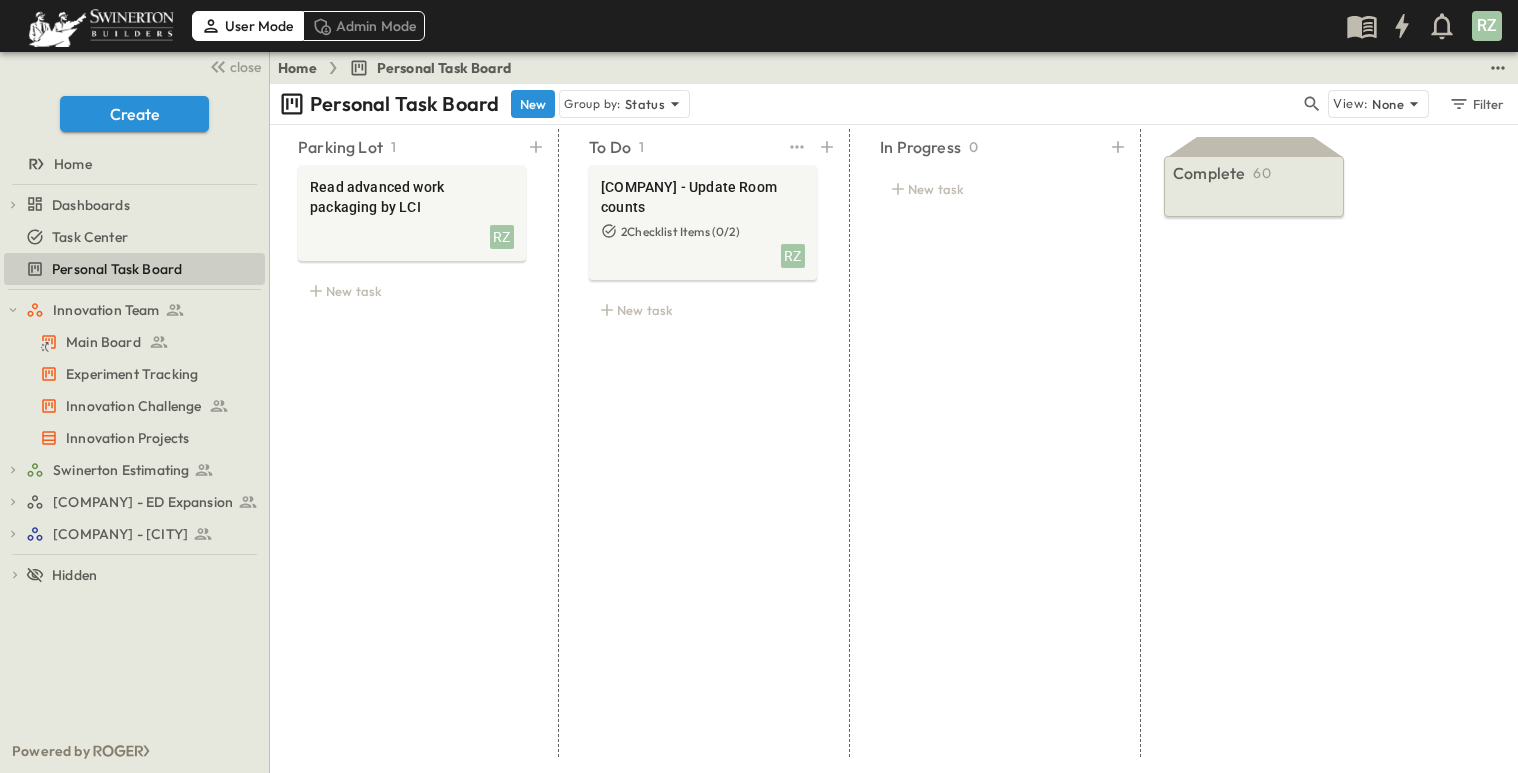 click on "To Do [NUM] [COMPANY] - Update Room counts [NUM] Checklist Items ( [NUM] / [NUM] ) [PERSON] New task" at bounding box center [703, 443] 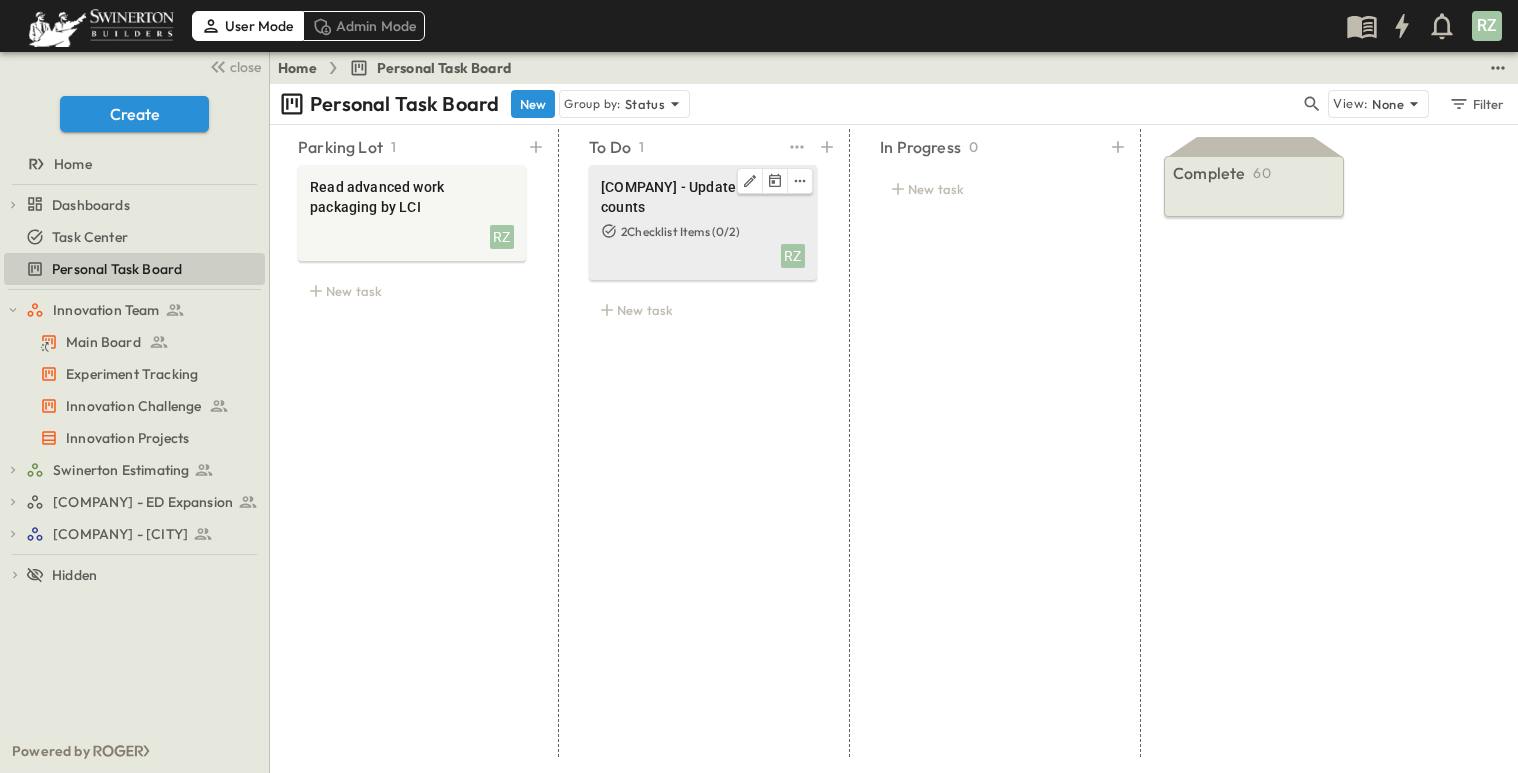 click on "[COMPANY] - Update Room counts" at bounding box center (703, 197) 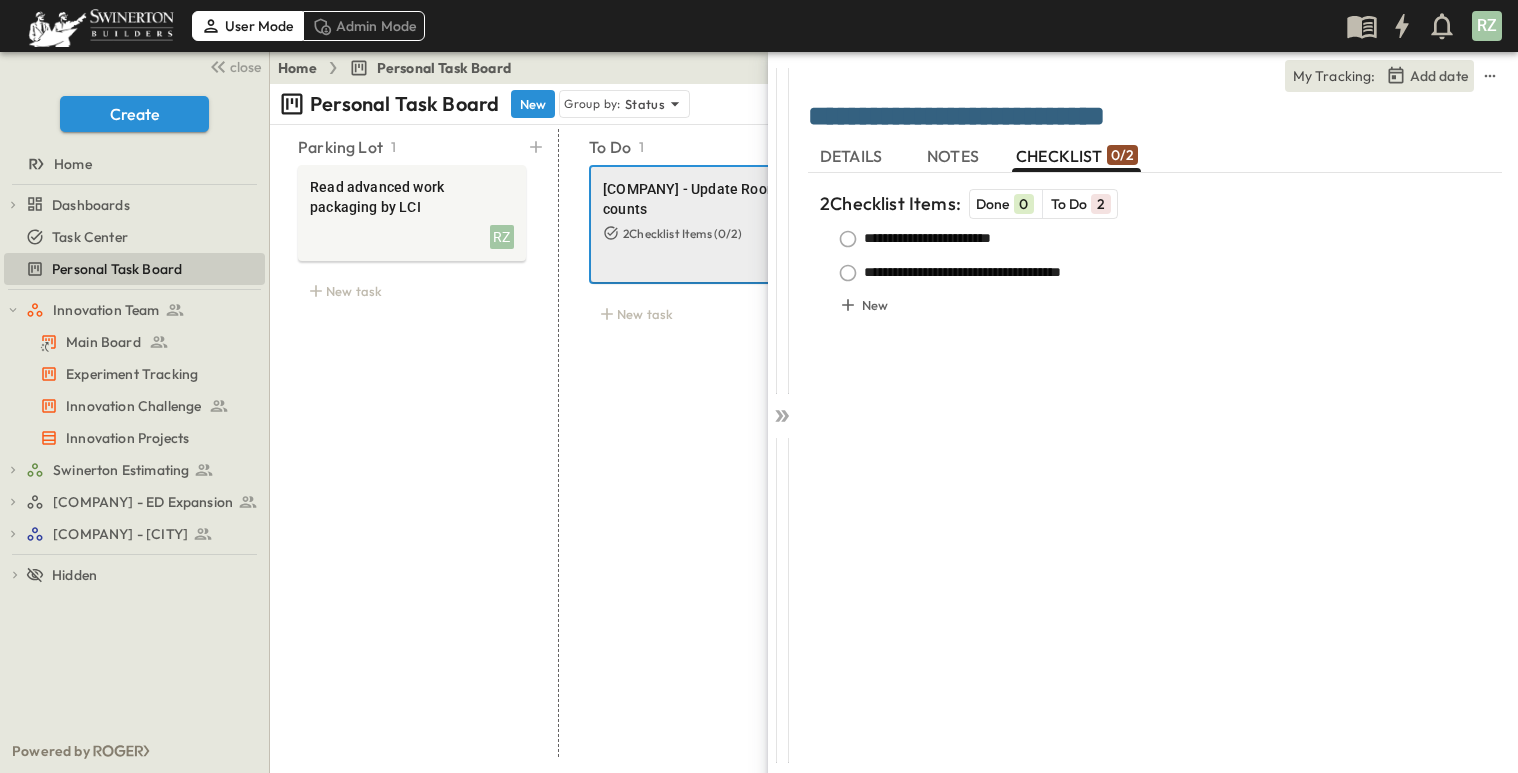 drag, startPoint x: 650, startPoint y: 419, endPoint x: 717, endPoint y: 241, distance: 190.192 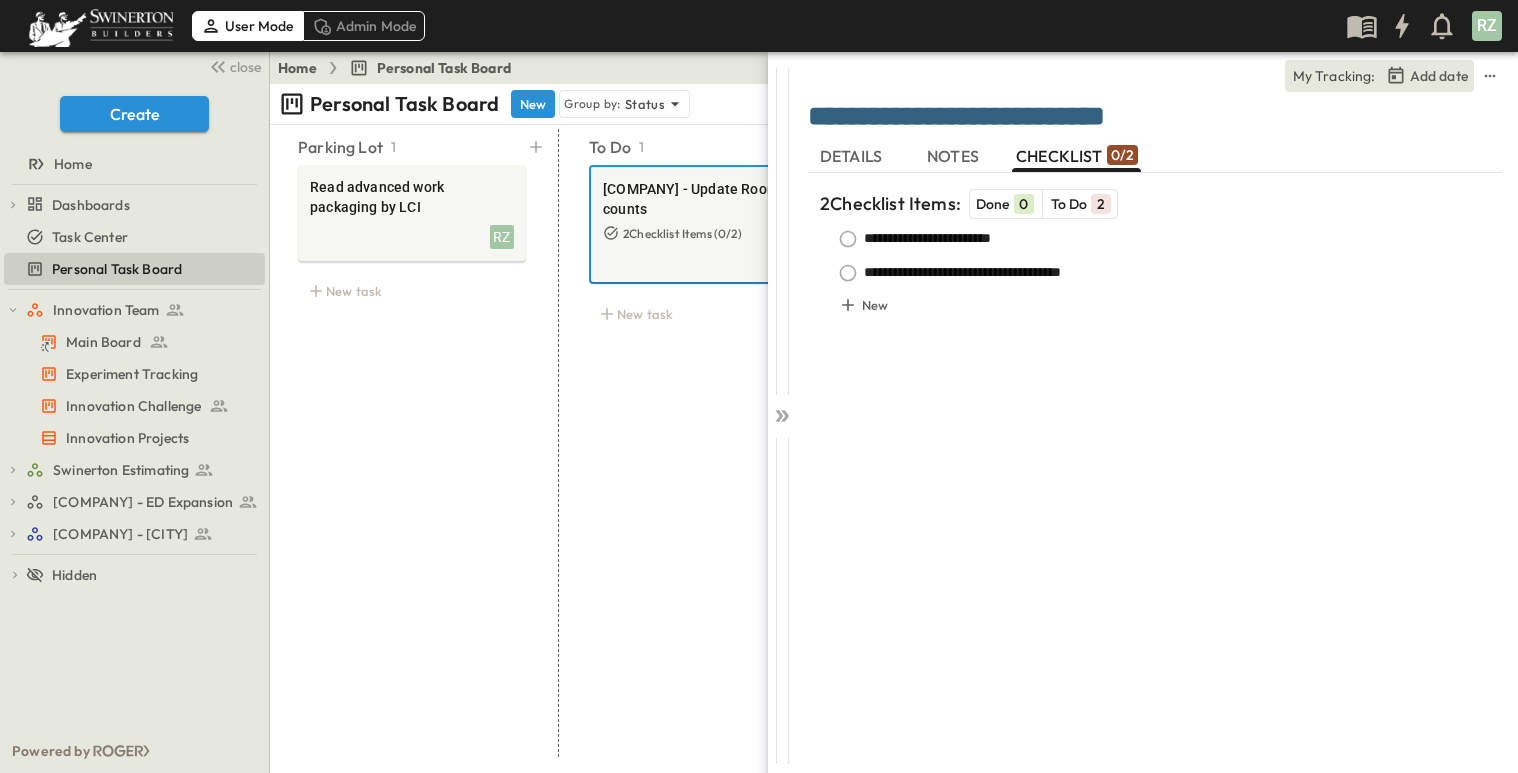 click on "To Do [NUM] [COMPANY] - Update Room counts [NUM] Checklist Items ( [NUM] / [NUM] ) [PERSON] New task" at bounding box center [703, 443] 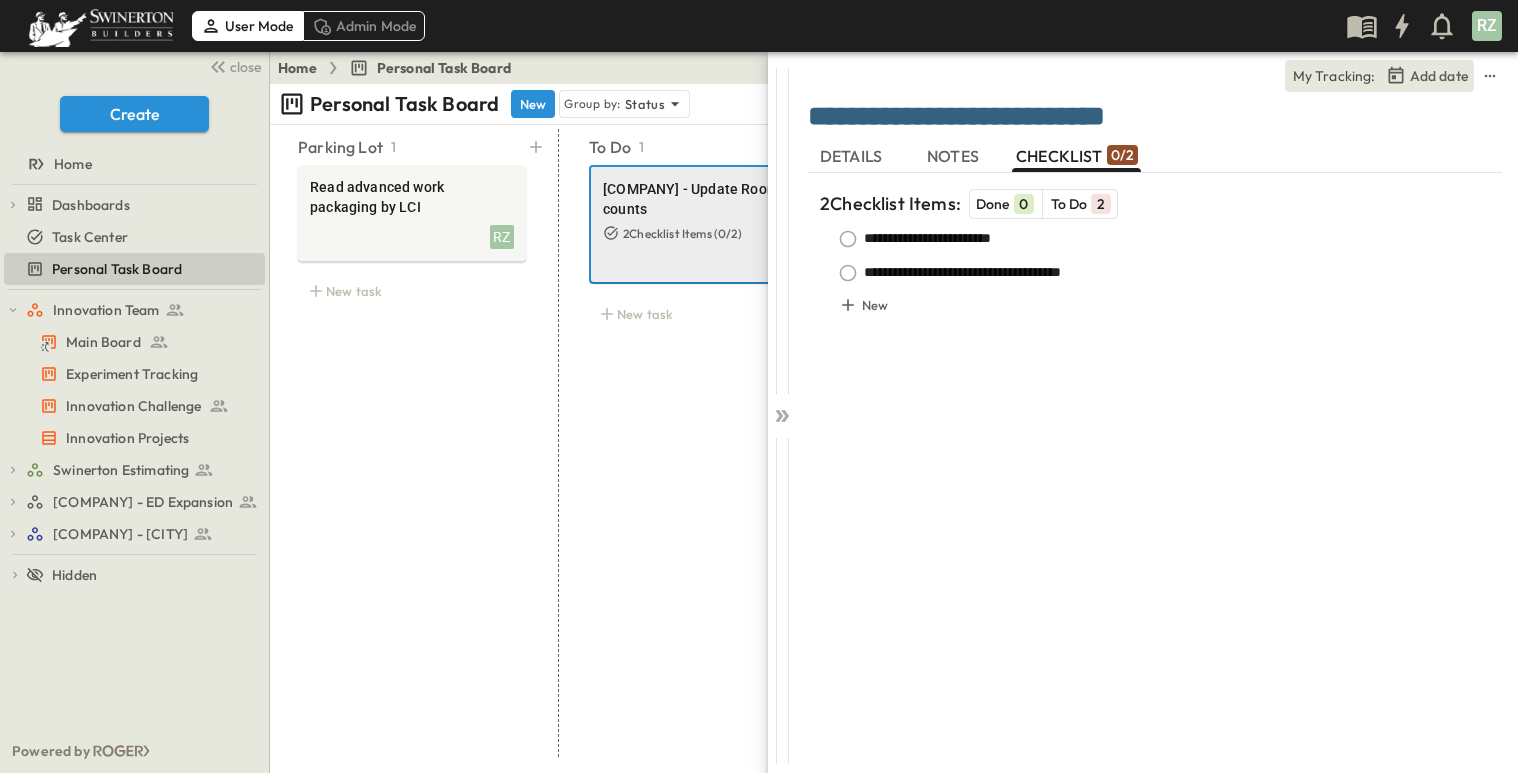 drag, startPoint x: 780, startPoint y: 330, endPoint x: 767, endPoint y: 259, distance: 72.18033 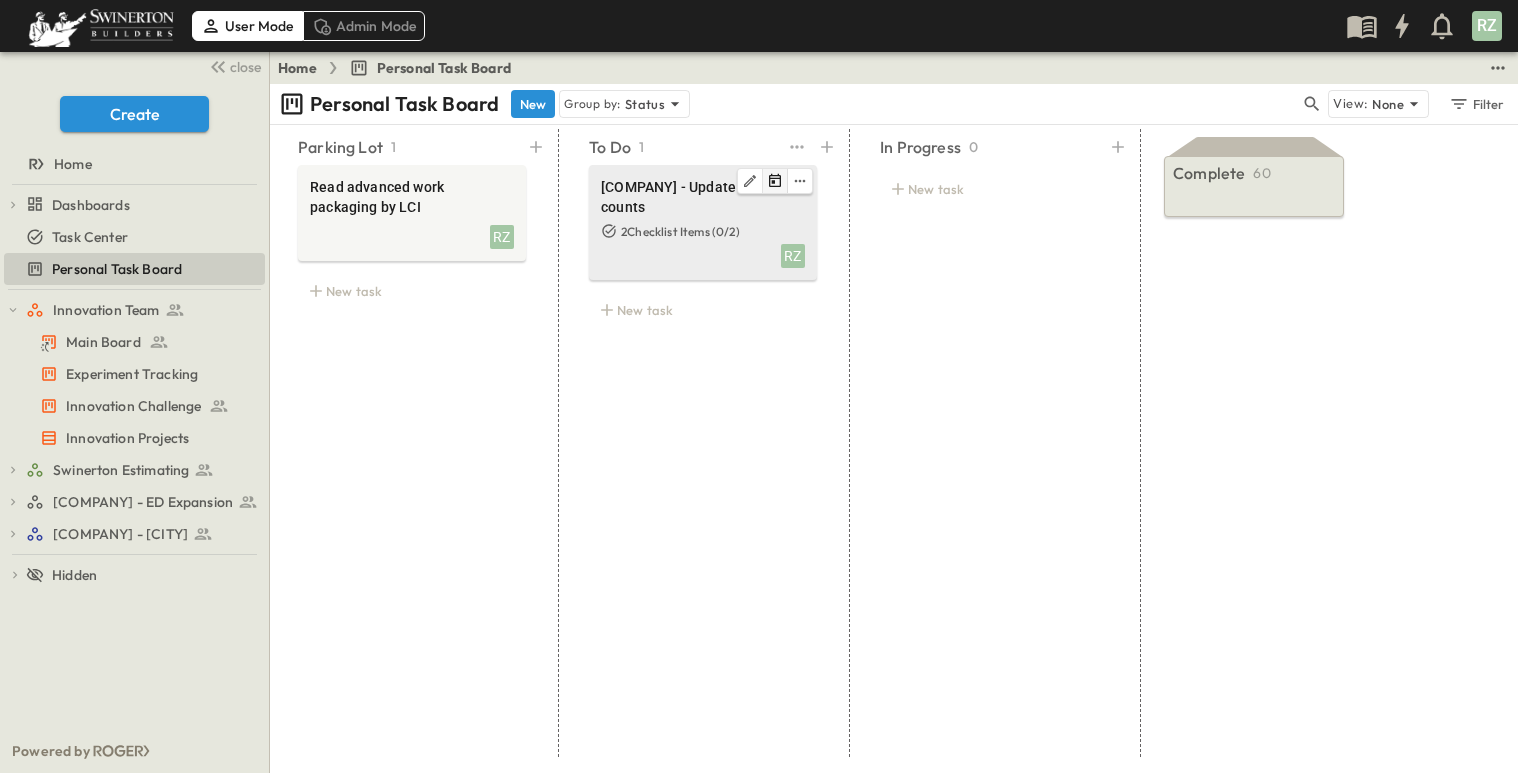 click 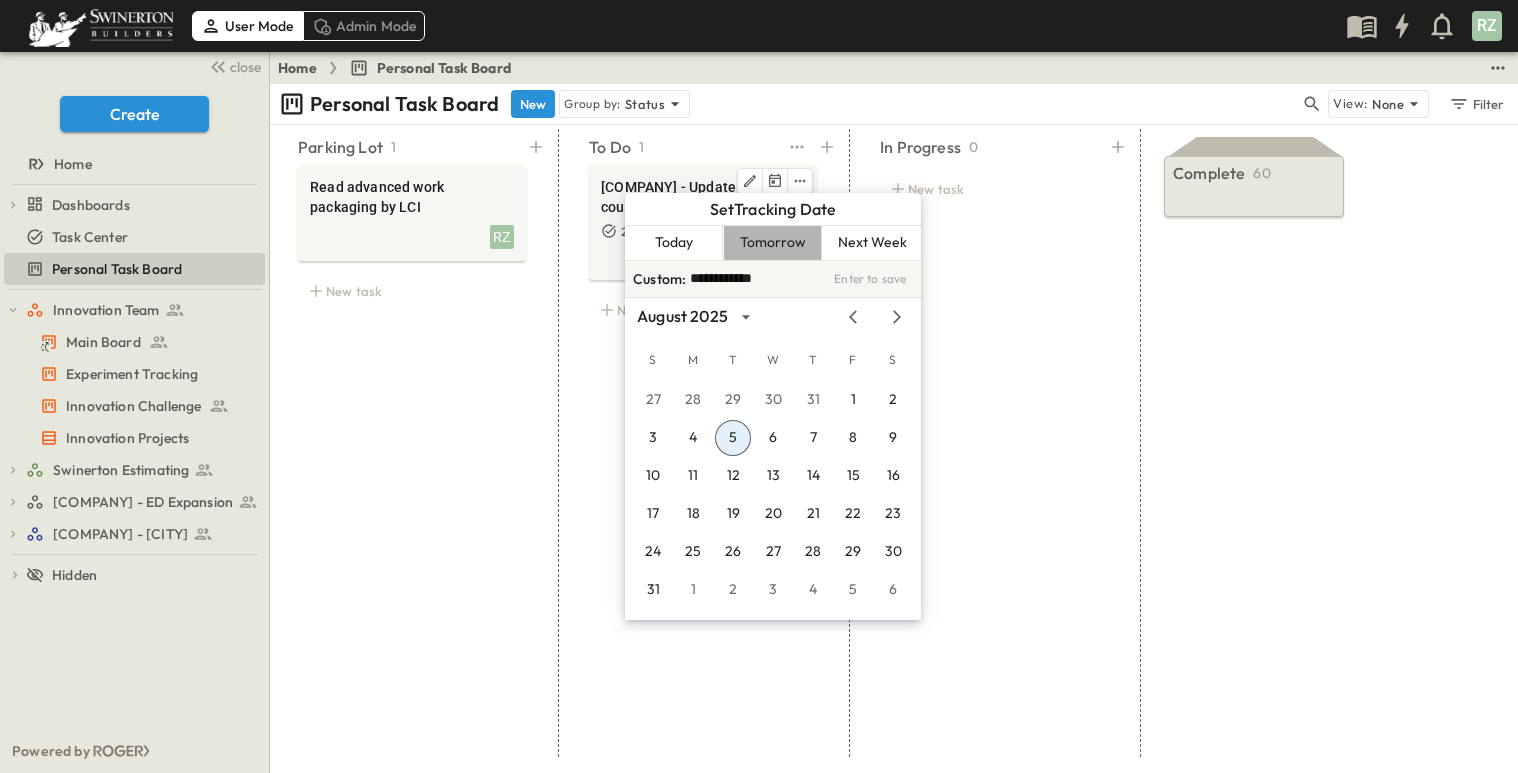 click on "Tomorrow" at bounding box center (773, 243) 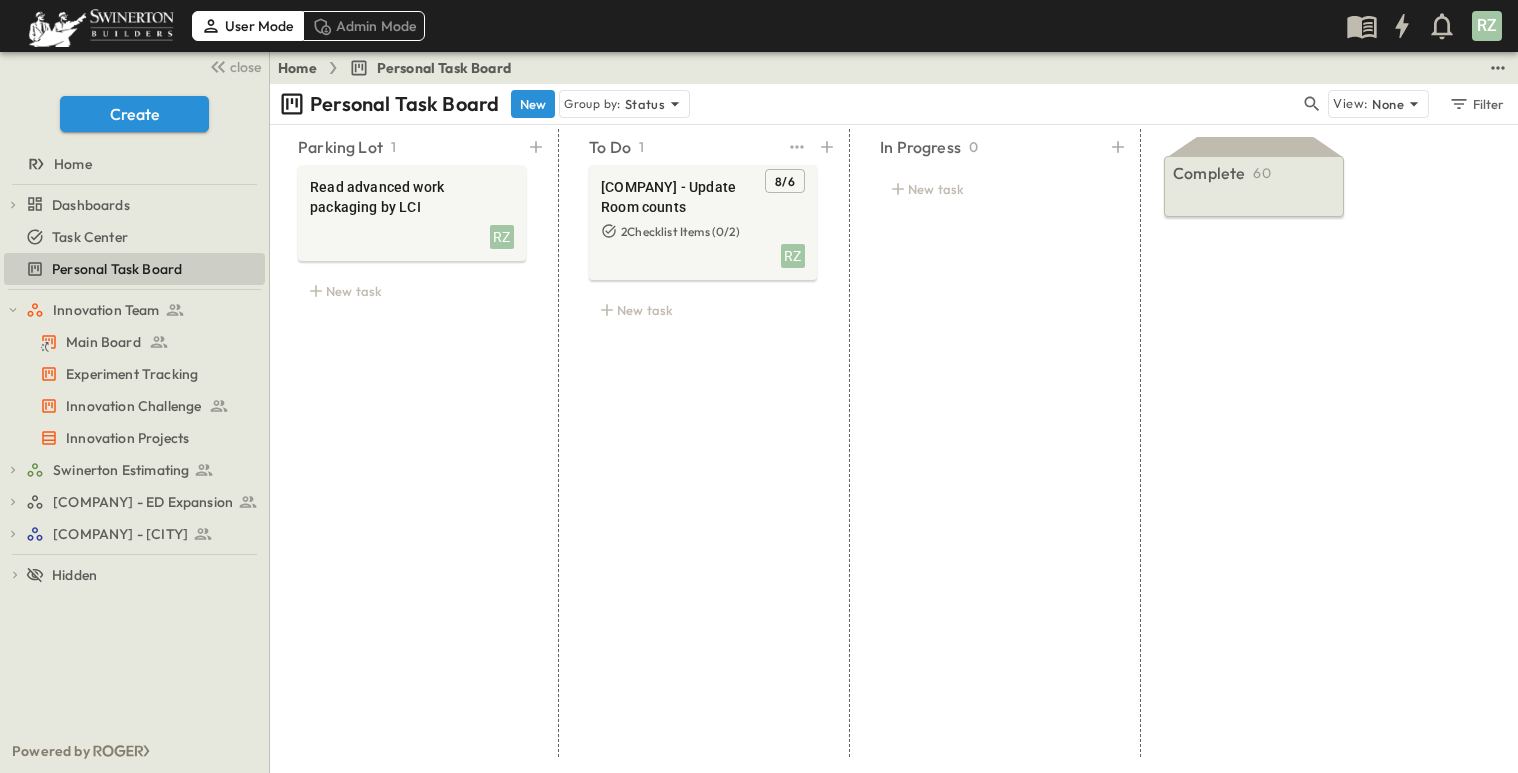 click on "To Do [NUM] [NUM] / [NUM] [COMPANY] - Update Room counts [NUM] Checklist Items ( [NUM] / [NUM] ) [PERSON] New task" at bounding box center (703, 443) 